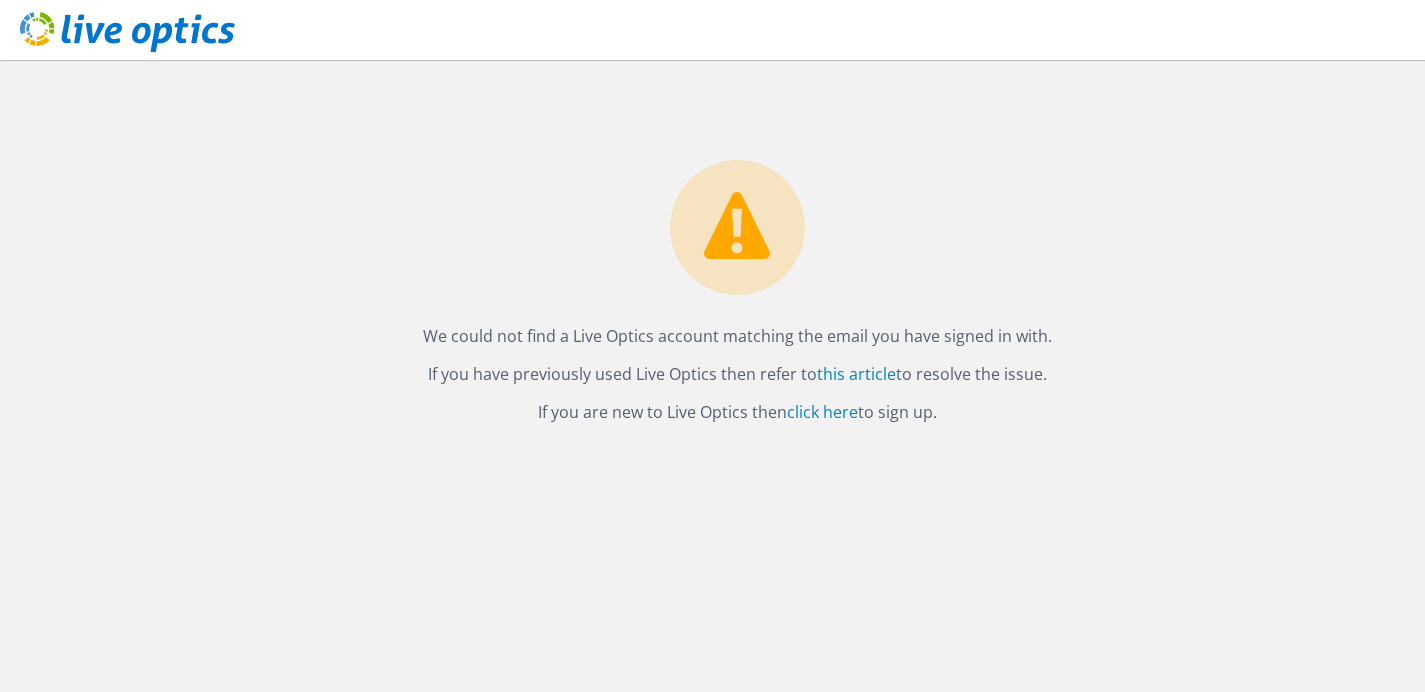 scroll, scrollTop: 0, scrollLeft: 0, axis: both 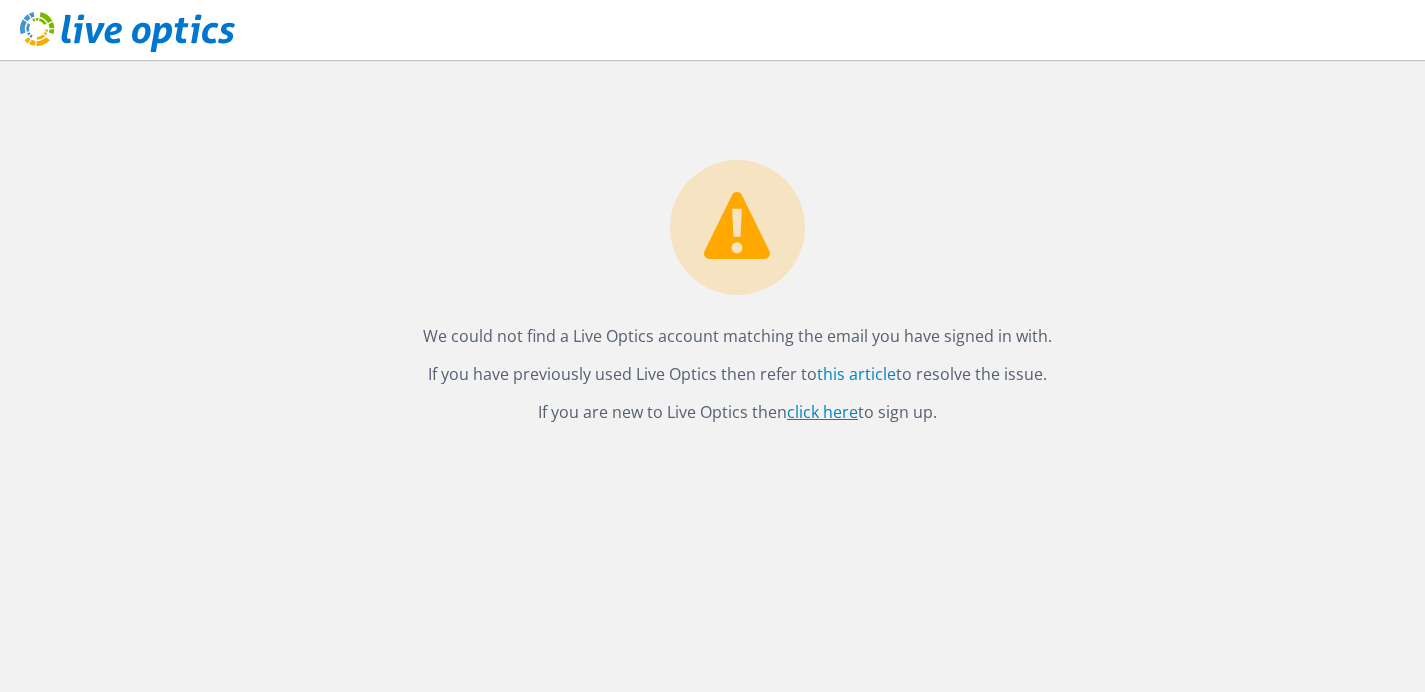 click on "click here" at bounding box center (822, 412) 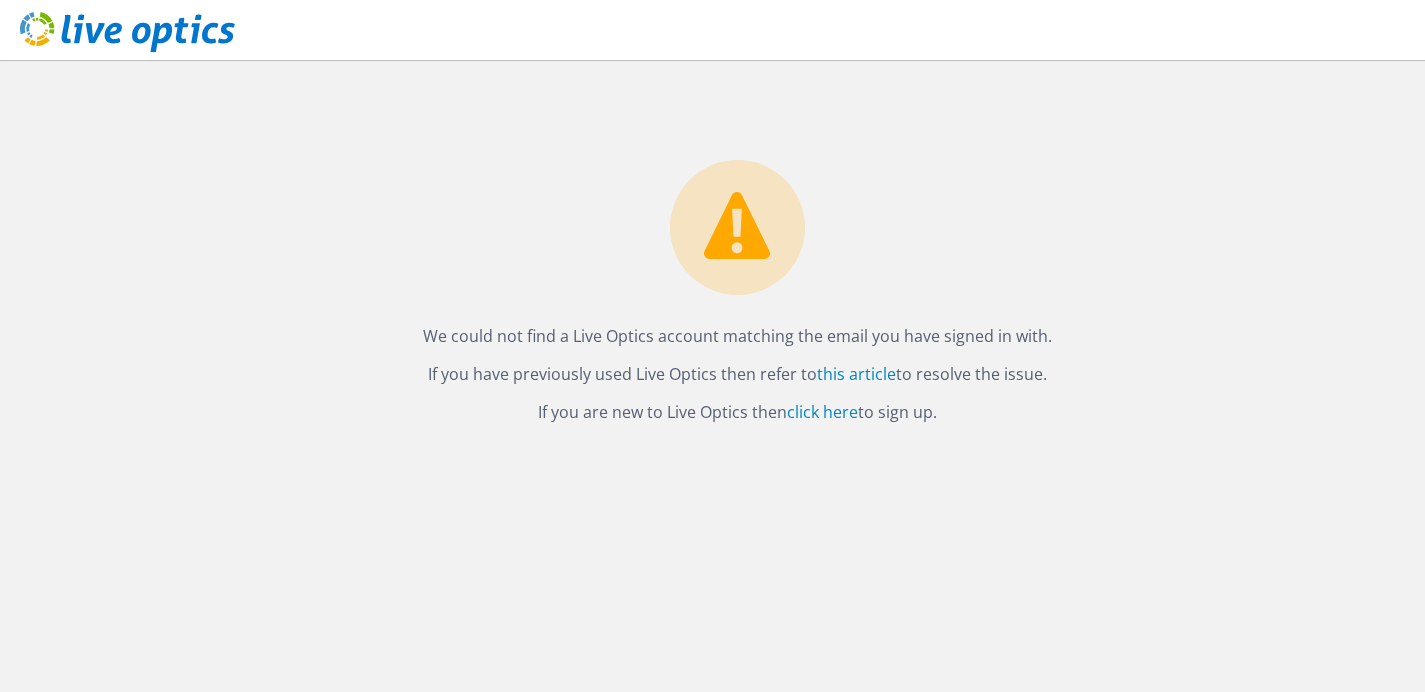 scroll, scrollTop: 0, scrollLeft: 0, axis: both 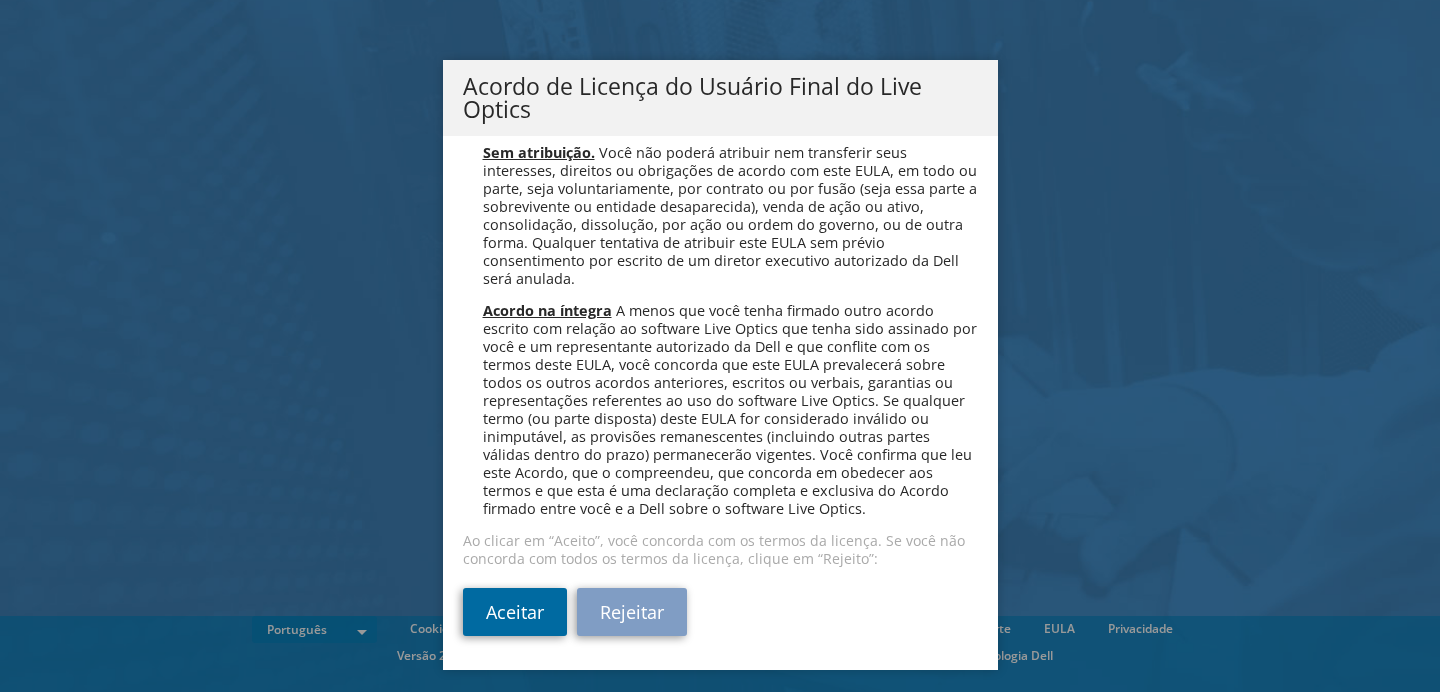 click on "Aceitar" at bounding box center (515, 612) 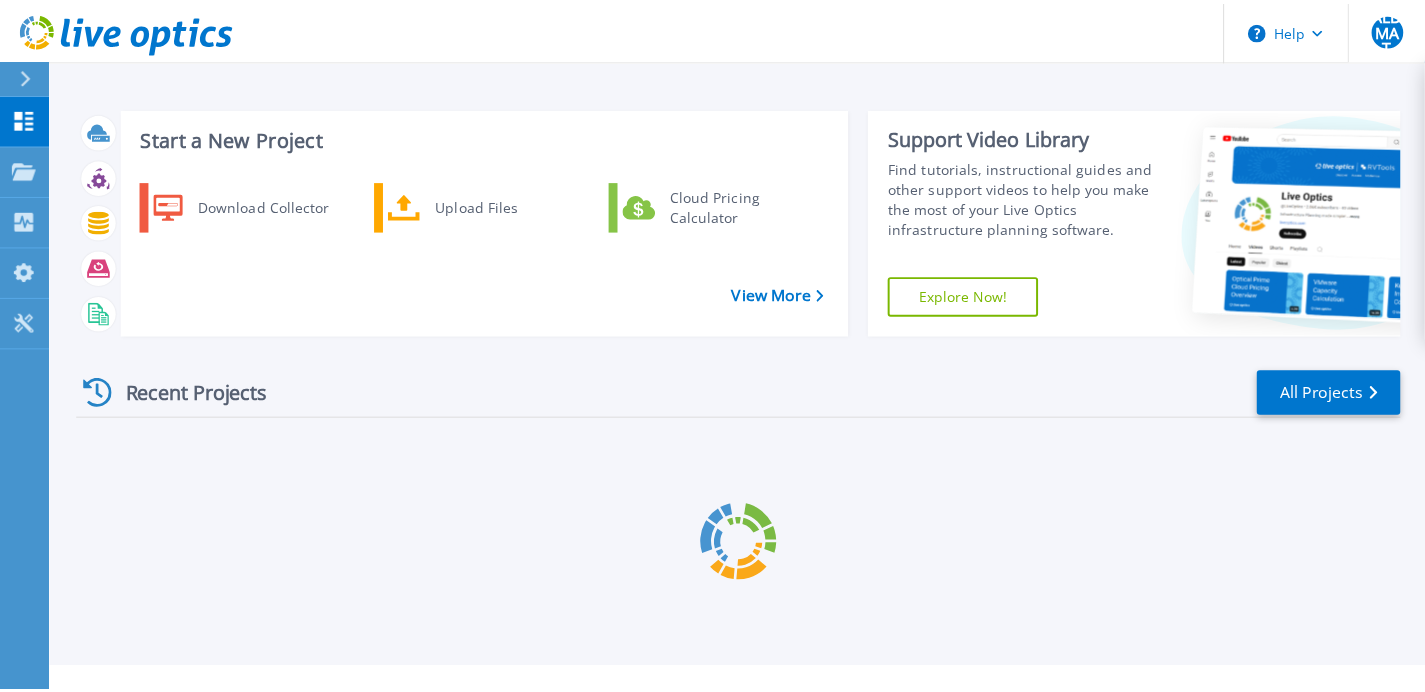 scroll, scrollTop: 0, scrollLeft: 0, axis: both 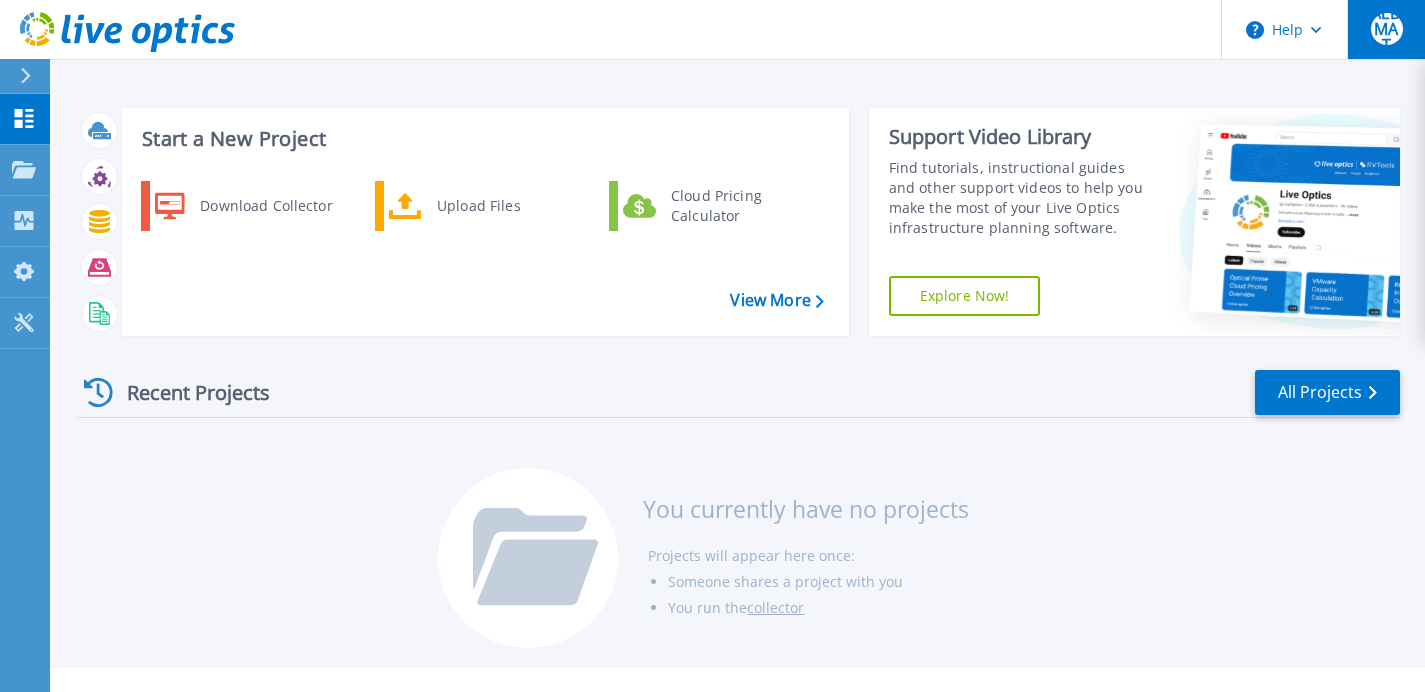 click on "ALDMAT" at bounding box center (1387, 29) 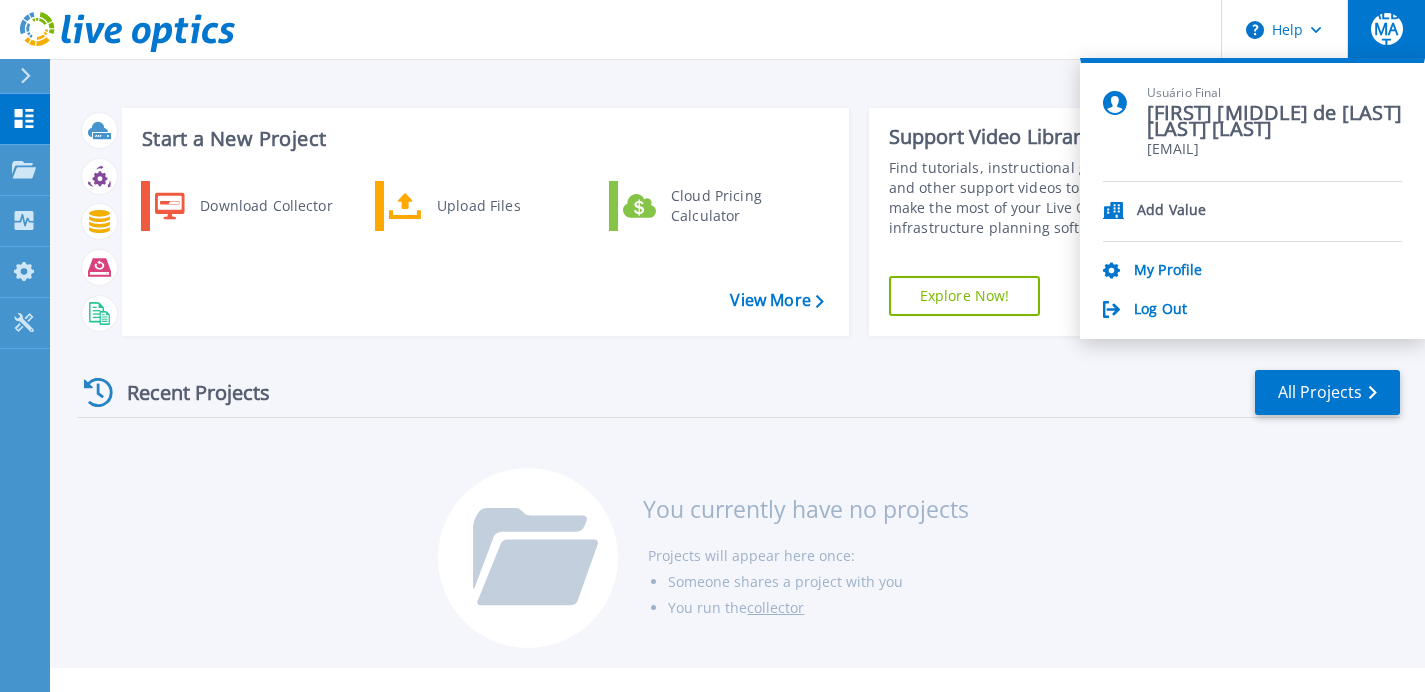 click on "Recent Projects All Projects You currently have no projects Projects will appear here once: Someone shares a project with you You run the  collector" at bounding box center (738, 510) 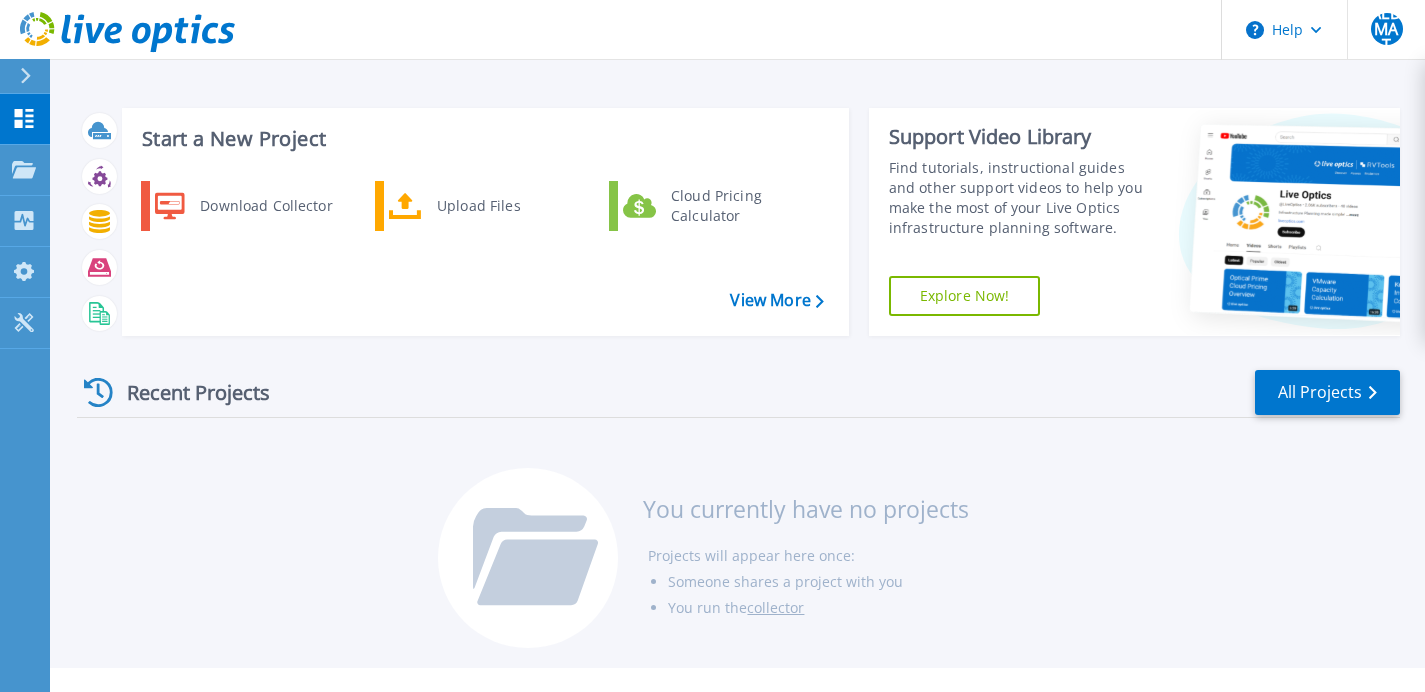 click at bounding box center (25, 76) 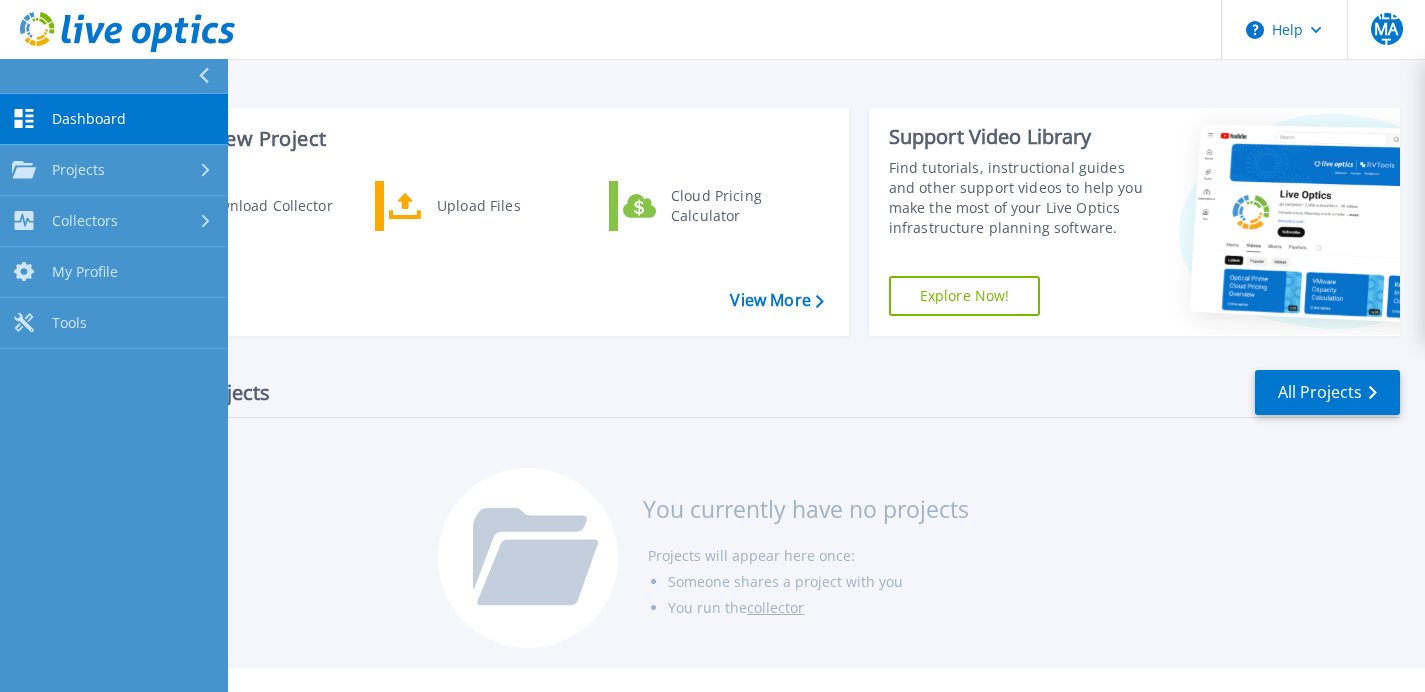 click on "Dashboard" at bounding box center (89, 119) 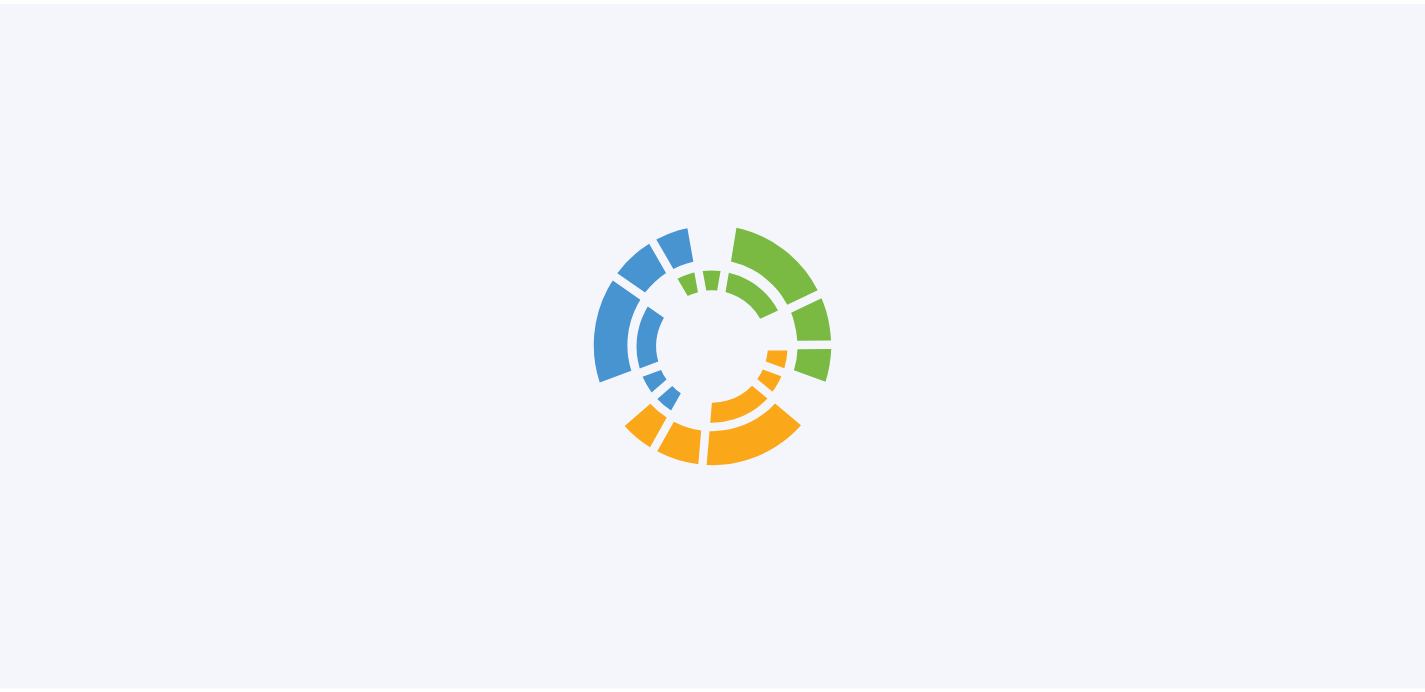 scroll, scrollTop: 0, scrollLeft: 0, axis: both 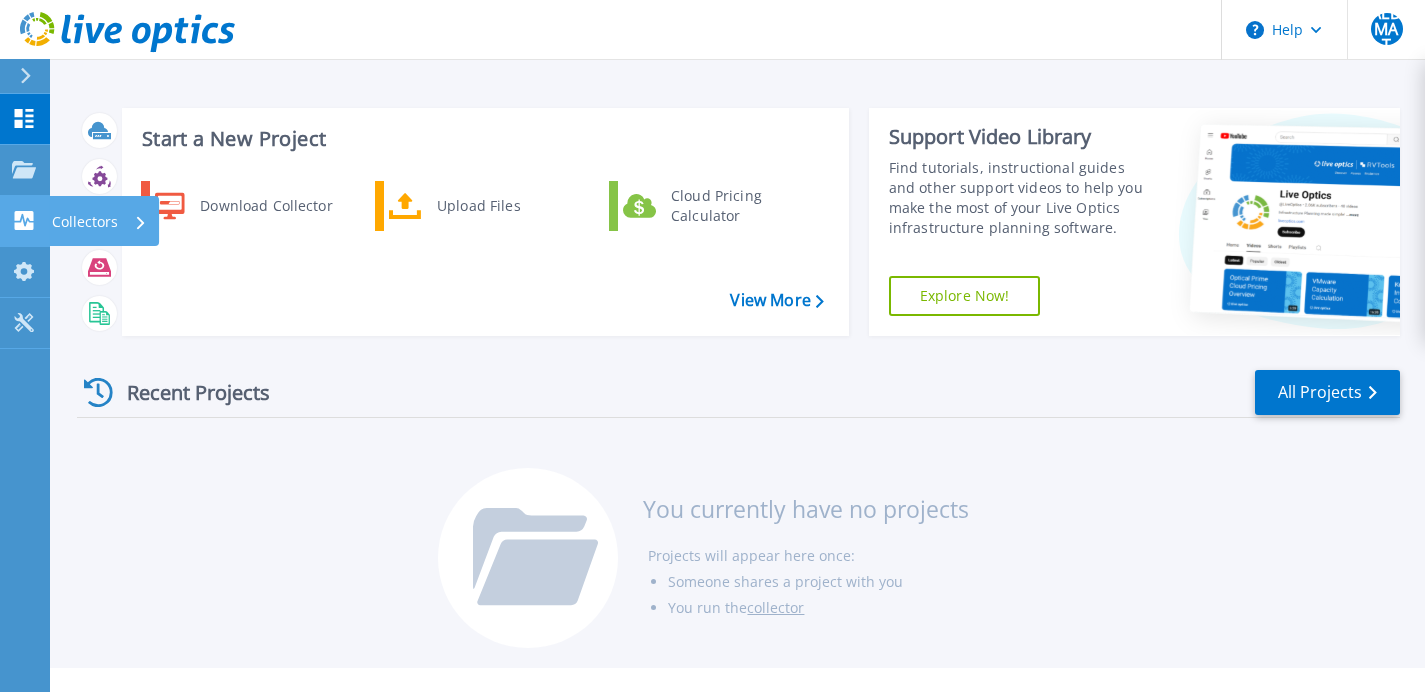 click 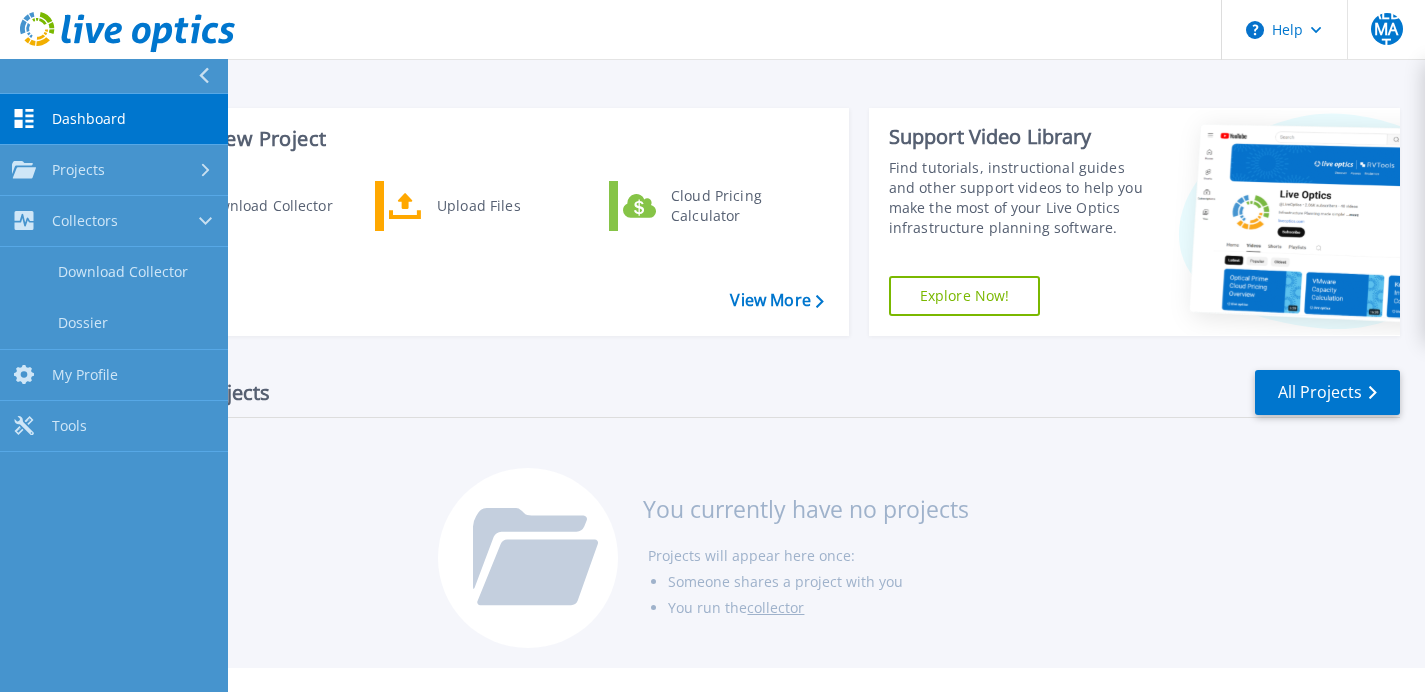 click on "Recent Projects All Projects You currently have no projects Projects will appear here once: Someone shares a project with you You run the  collector" at bounding box center (738, 510) 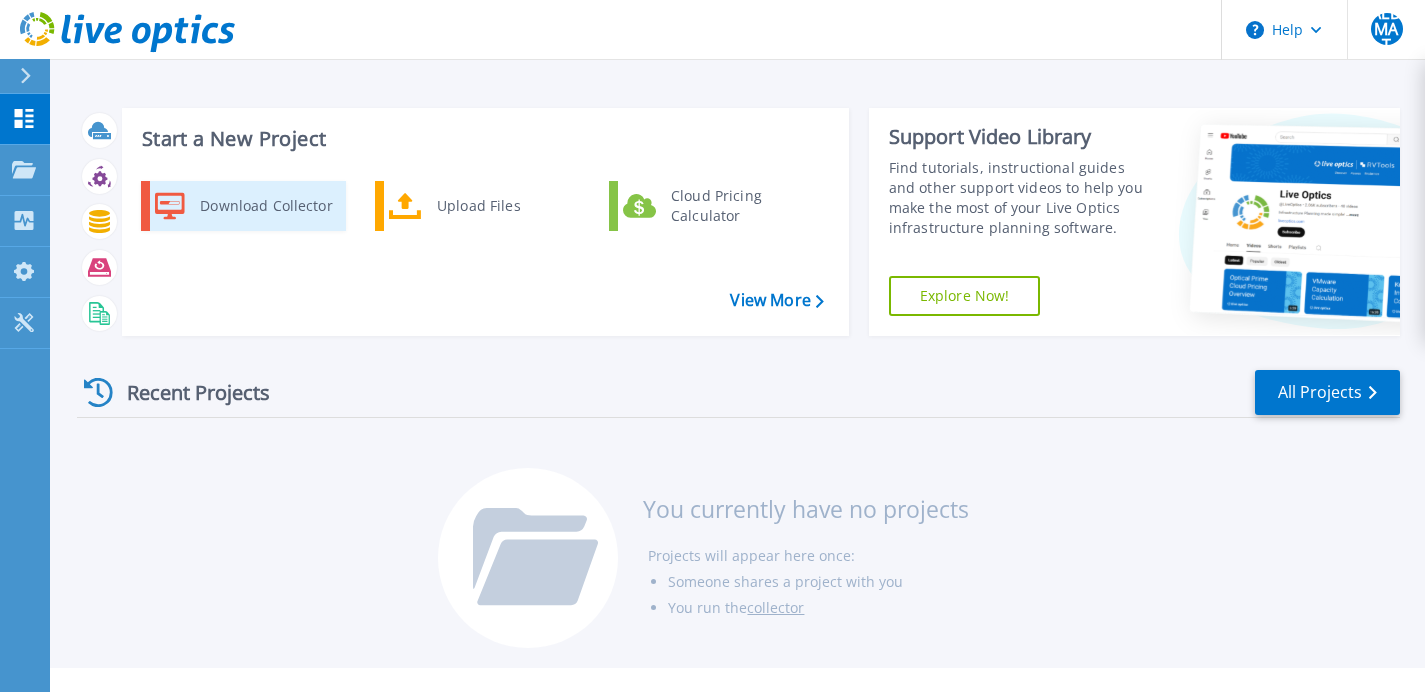 click on "Download Collector" at bounding box center (265, 206) 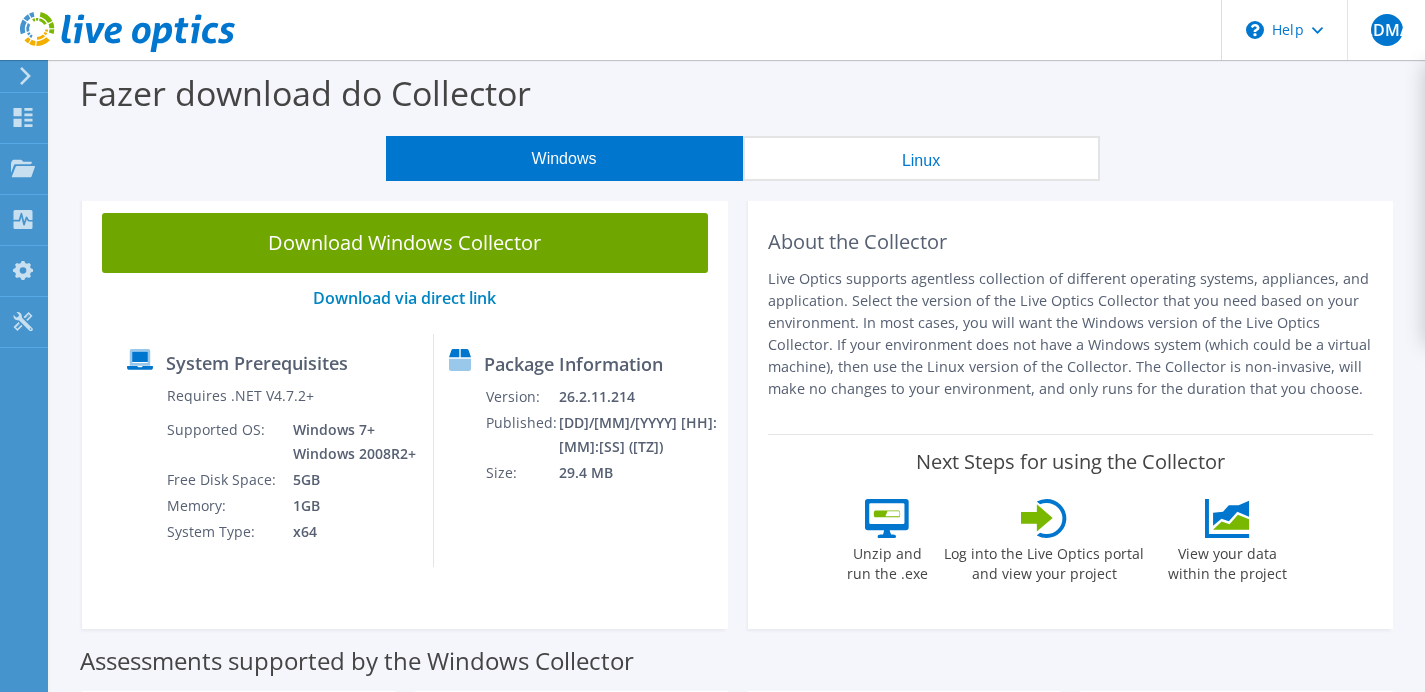 scroll, scrollTop: 0, scrollLeft: 0, axis: both 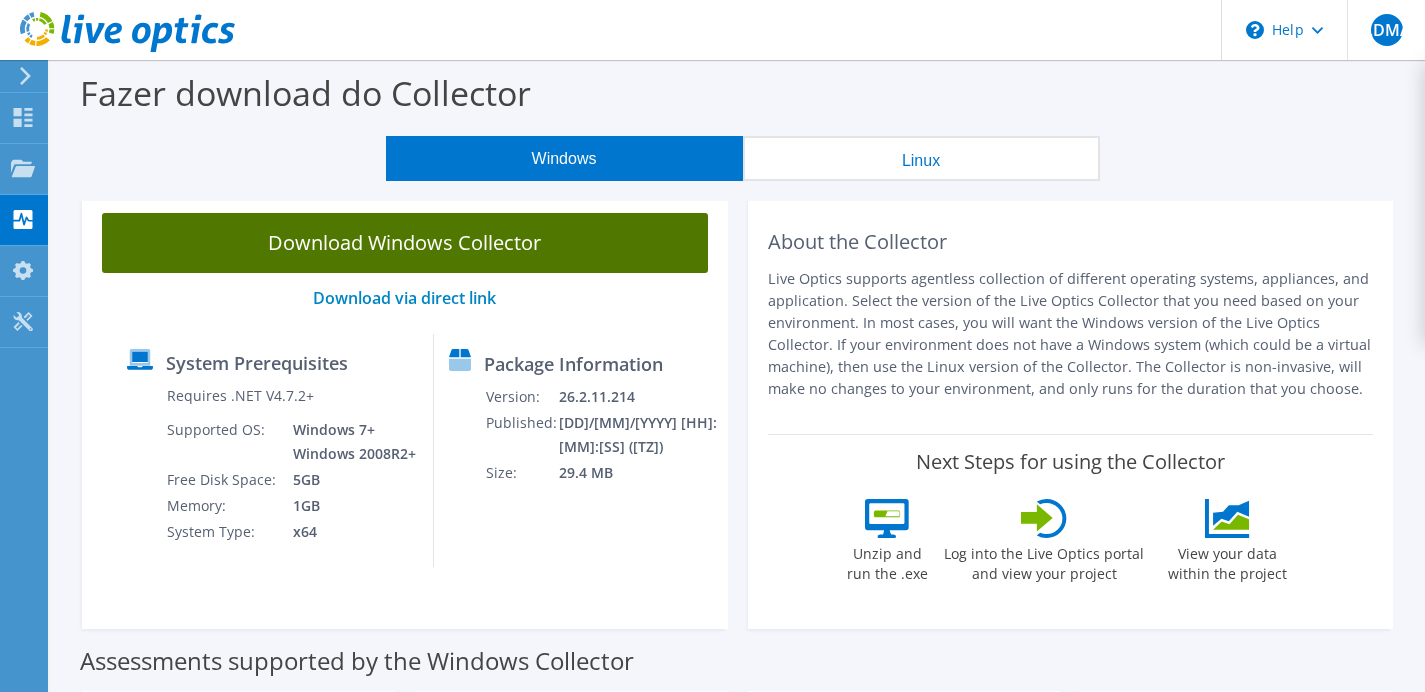 click on "Download Windows Collector" at bounding box center [405, 243] 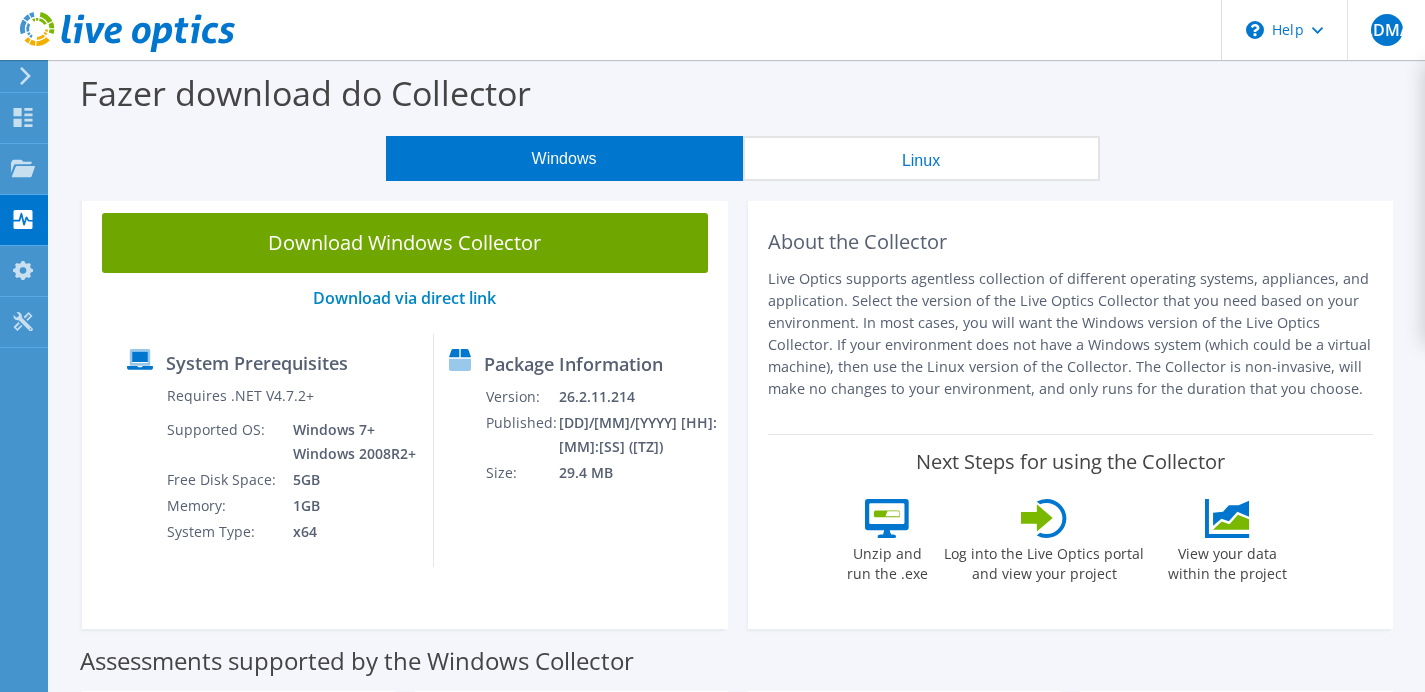 click on "About the Collector
Live Optics supports agentless collection of different operating systems, appliances, and application. Select the version of the Live Optics Collector that you need based on your environment. In most cases, you will want the Windows version of the Live Optics Collector. If your environment does not have a Windows system (which could be a virtual machine), then use the Linux version of the Collector. The Collector is non-invasive, will make no changes to your environment, and only runs for the duration that you choose.
Next Steps for using the Collector
Unzip and run the .exe" at bounding box center (1071, 411) 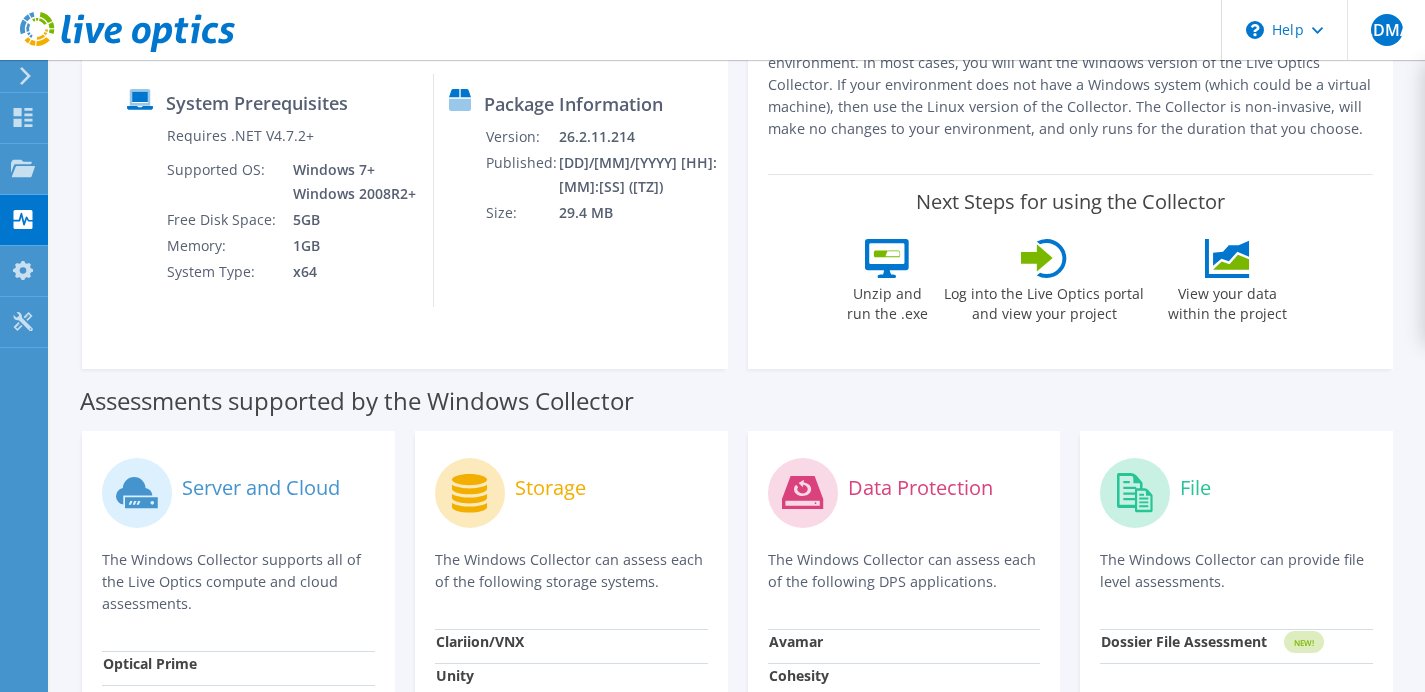 scroll, scrollTop: 0, scrollLeft: 0, axis: both 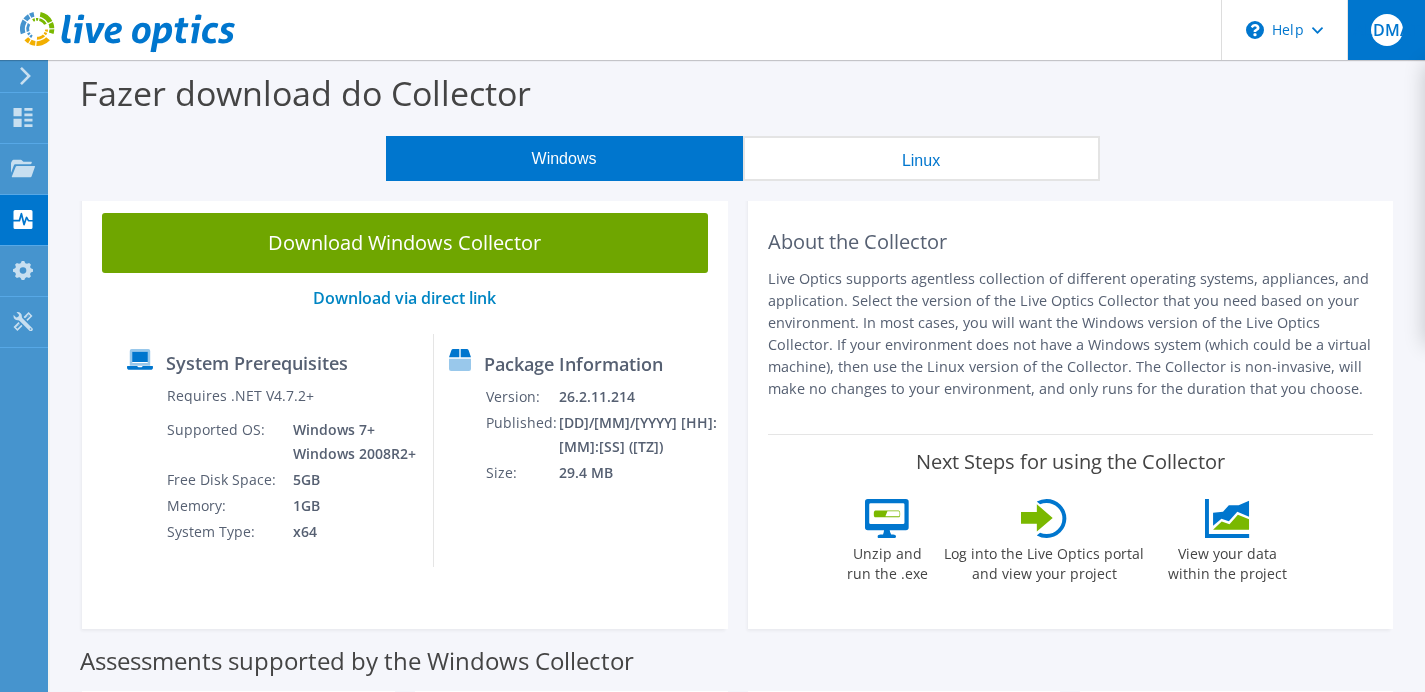 click on "ALDMAT" at bounding box center [1387, 30] 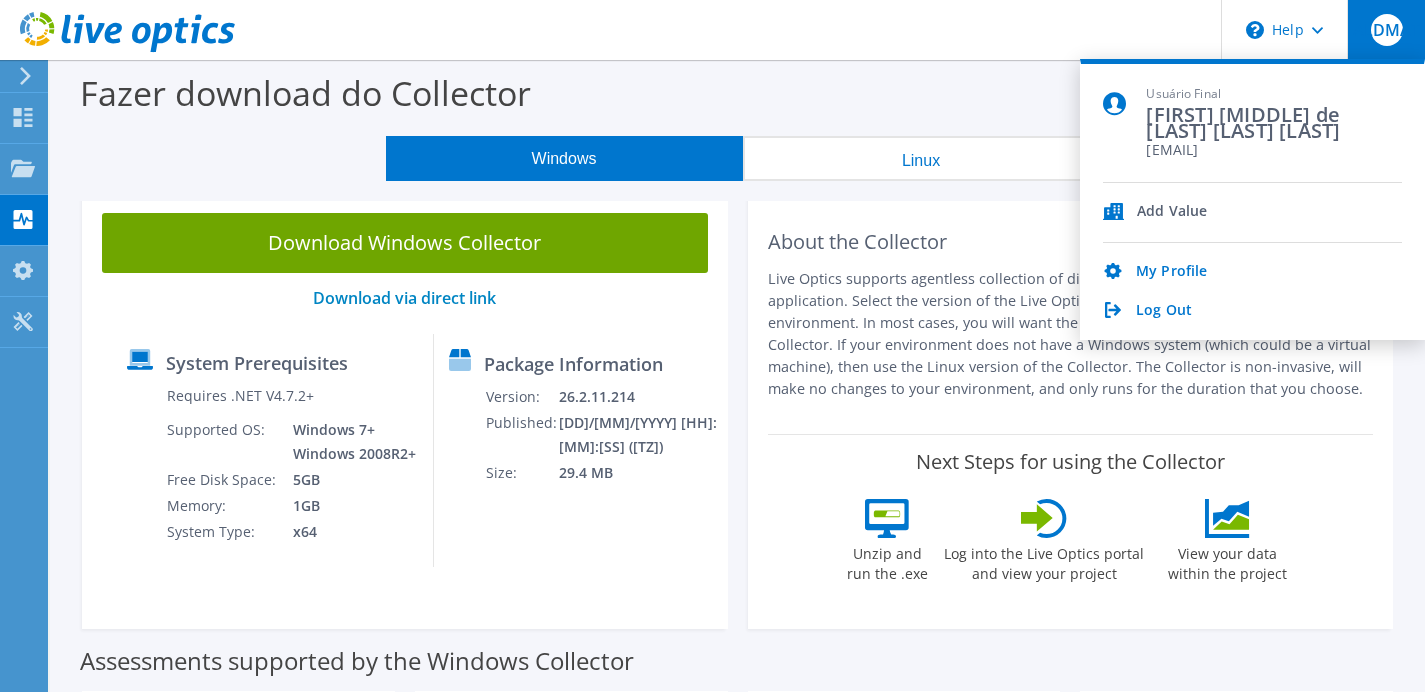 click on "Fazer download do Collector" at bounding box center (737, 98) 